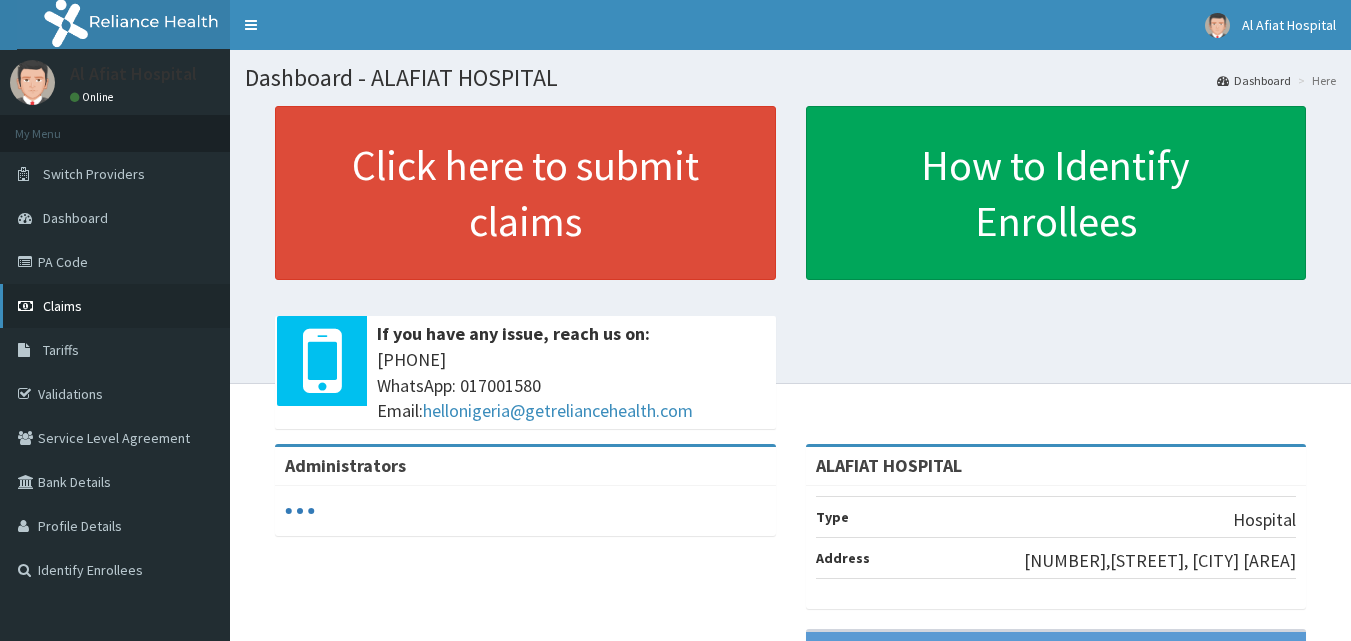scroll, scrollTop: 0, scrollLeft: 0, axis: both 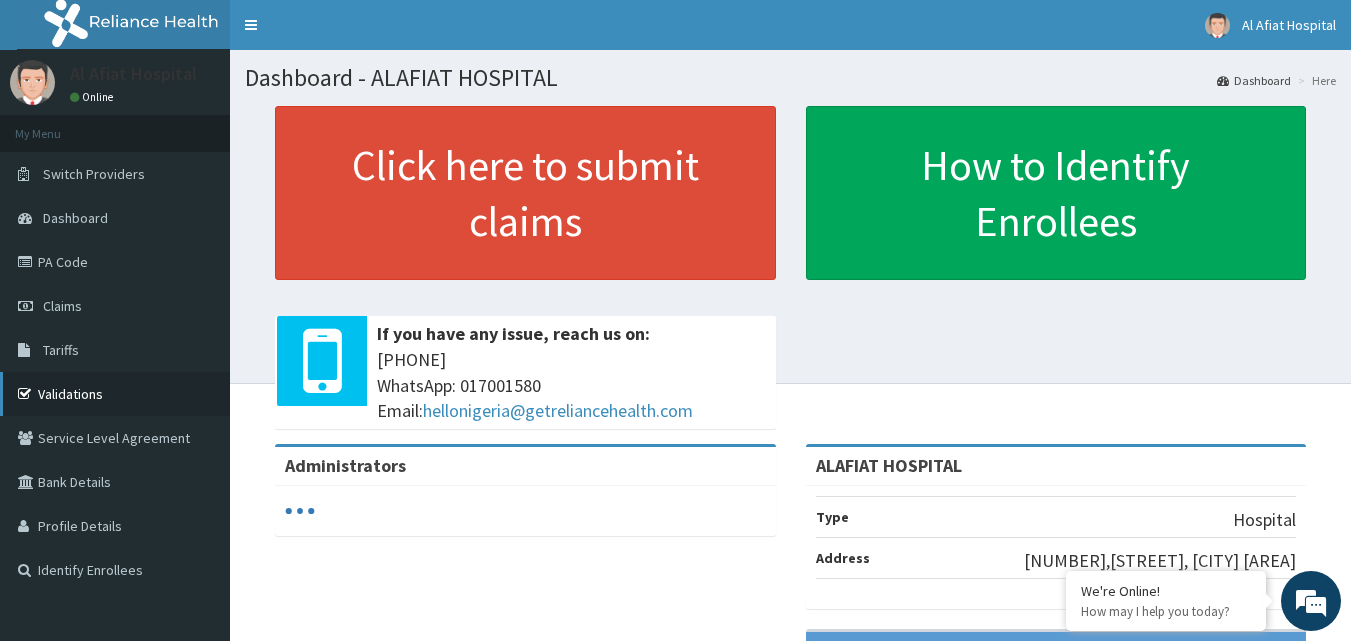 click on "Validations" at bounding box center (115, 394) 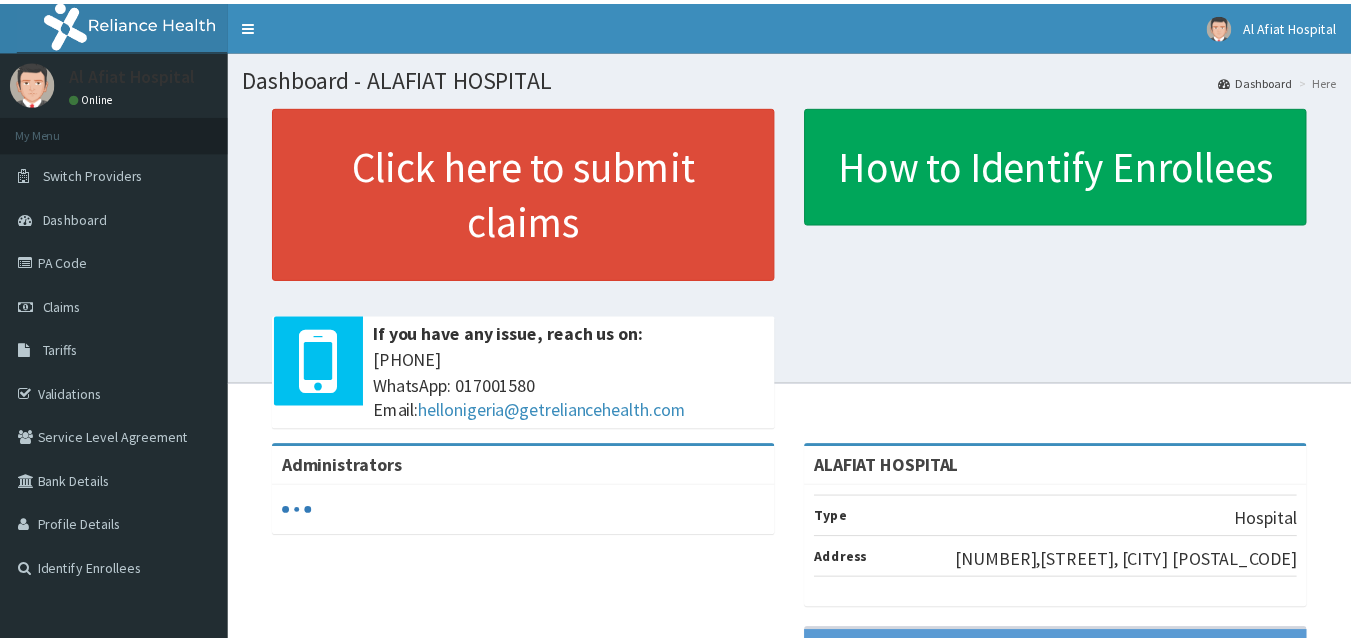 scroll, scrollTop: 0, scrollLeft: 0, axis: both 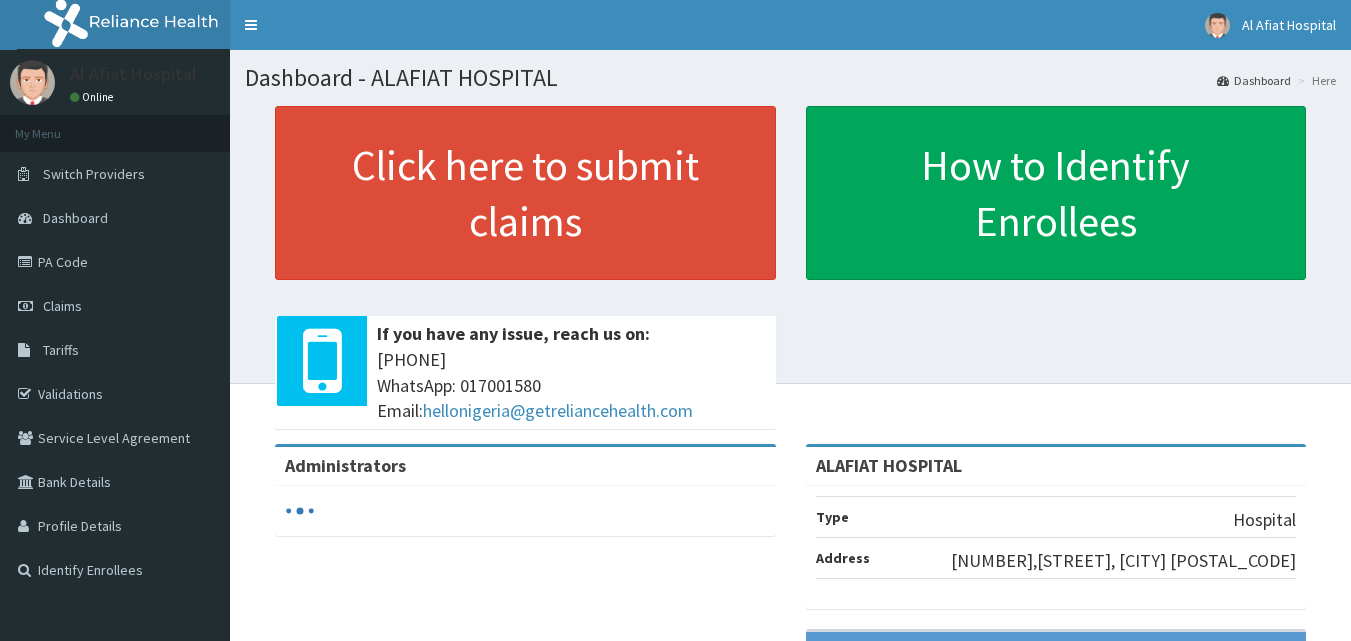click on "Claims" at bounding box center [115, 306] 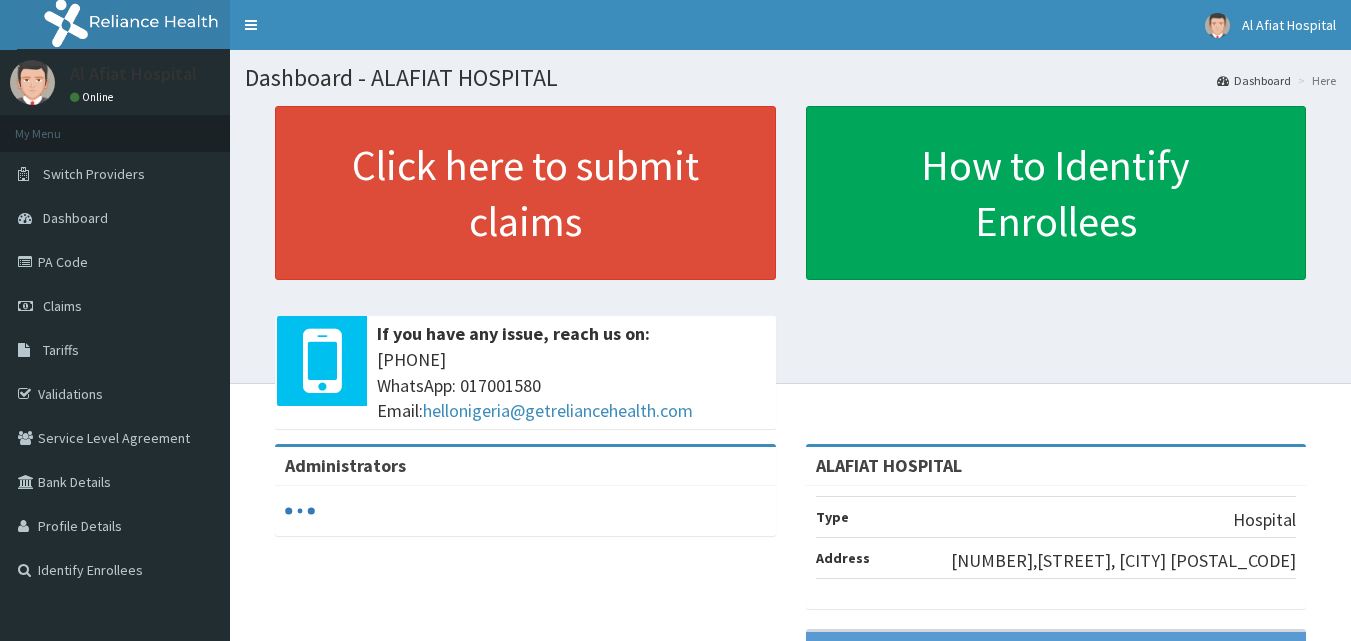 scroll, scrollTop: 0, scrollLeft: 0, axis: both 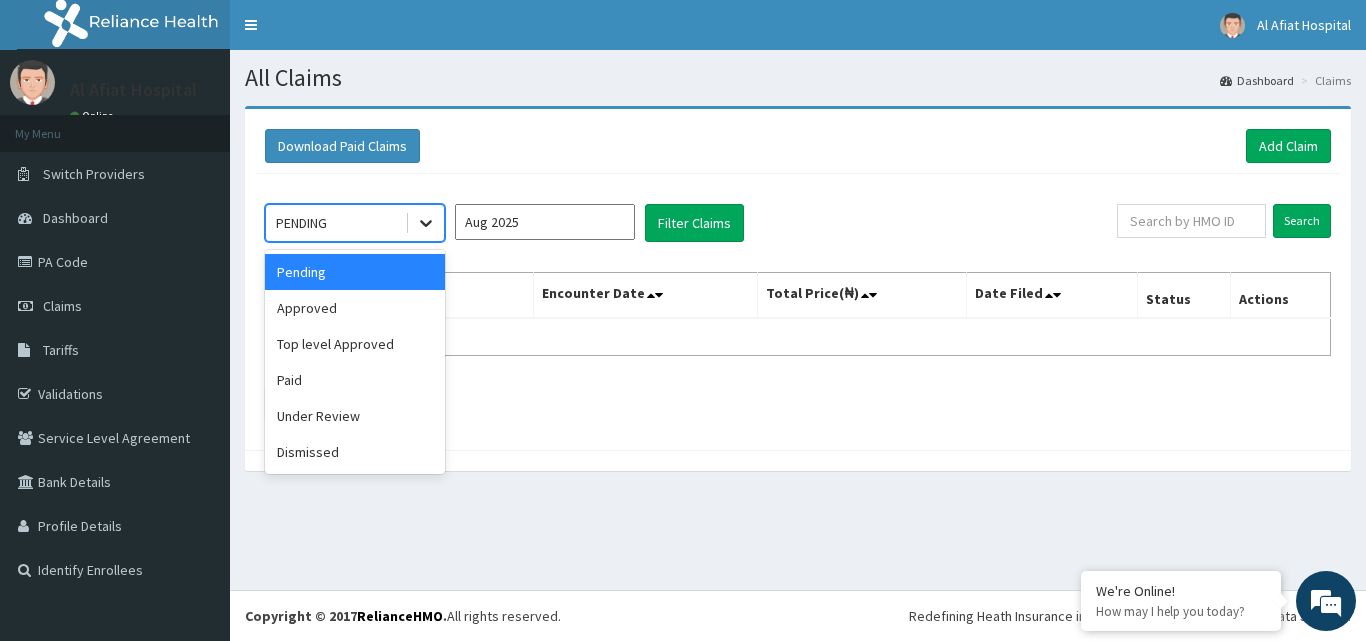 click at bounding box center (426, 223) 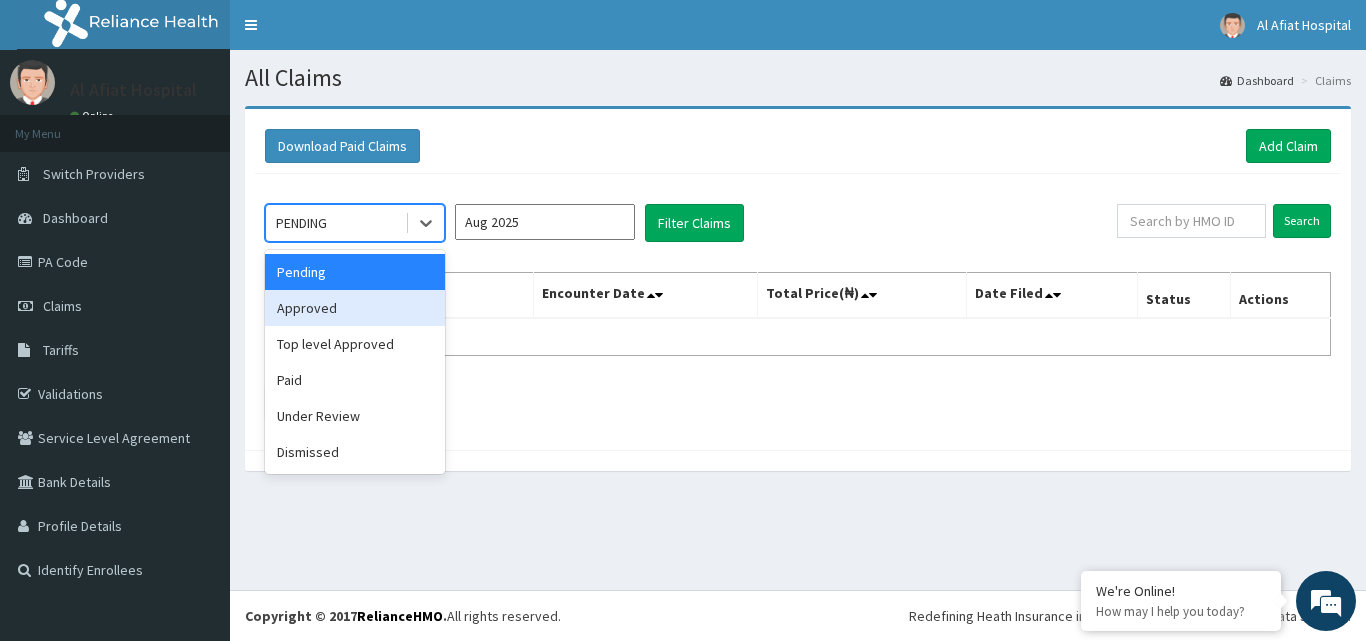 click on "Approved" at bounding box center [355, 308] 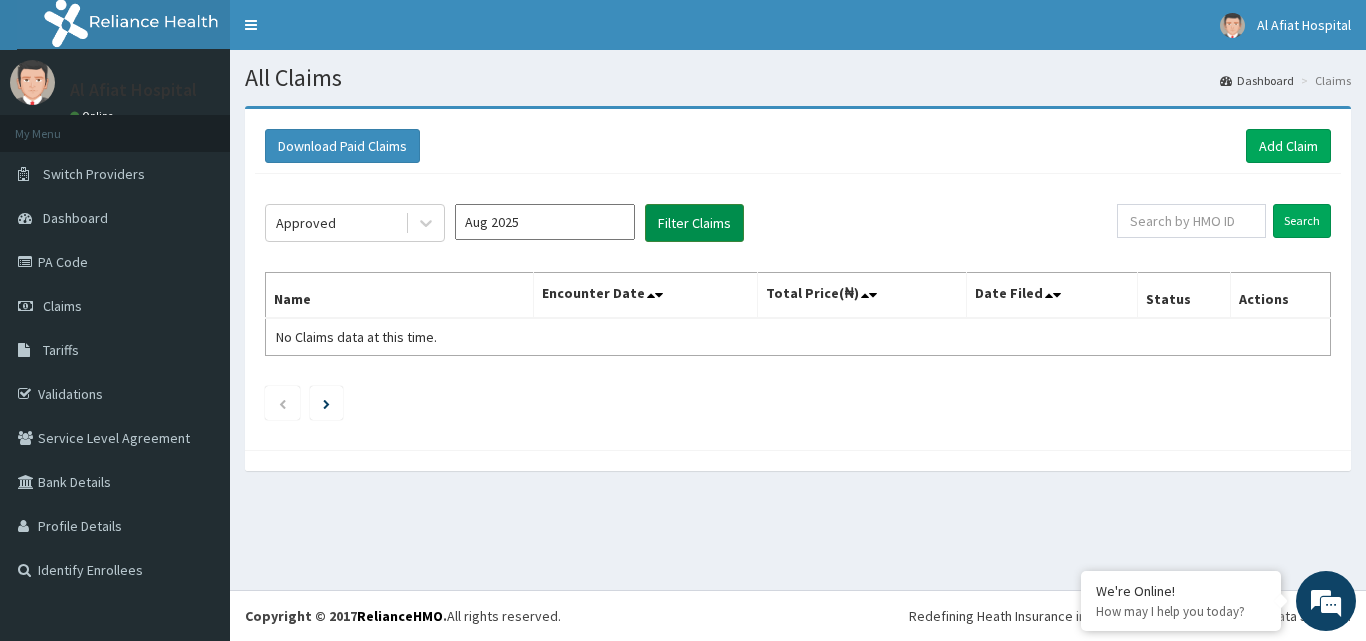 click on "Filter Claims" at bounding box center (694, 223) 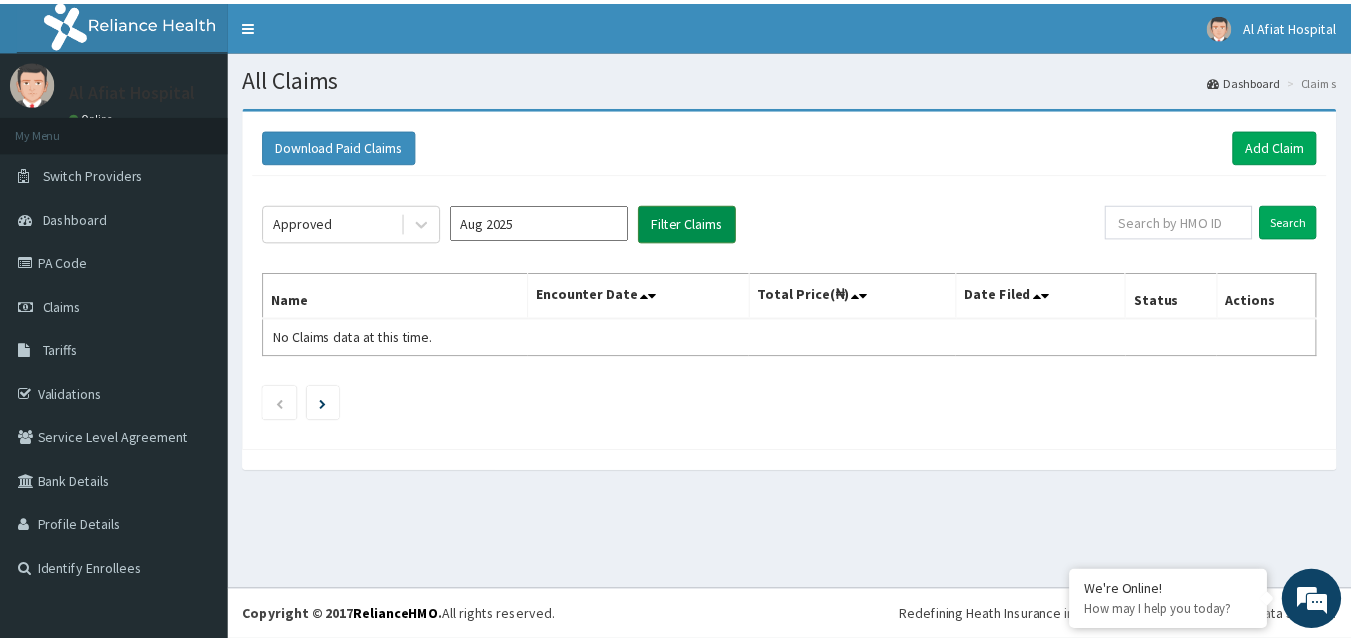 scroll, scrollTop: 0, scrollLeft: 0, axis: both 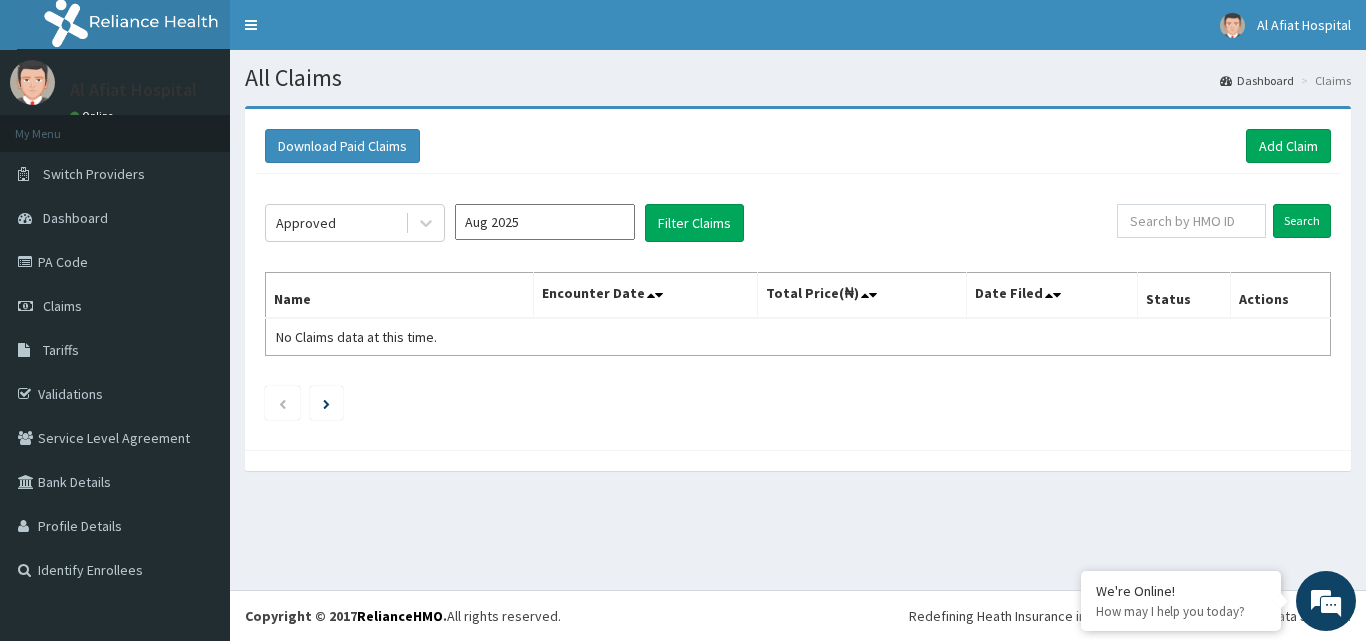 click on "Aug 2025" at bounding box center [545, 222] 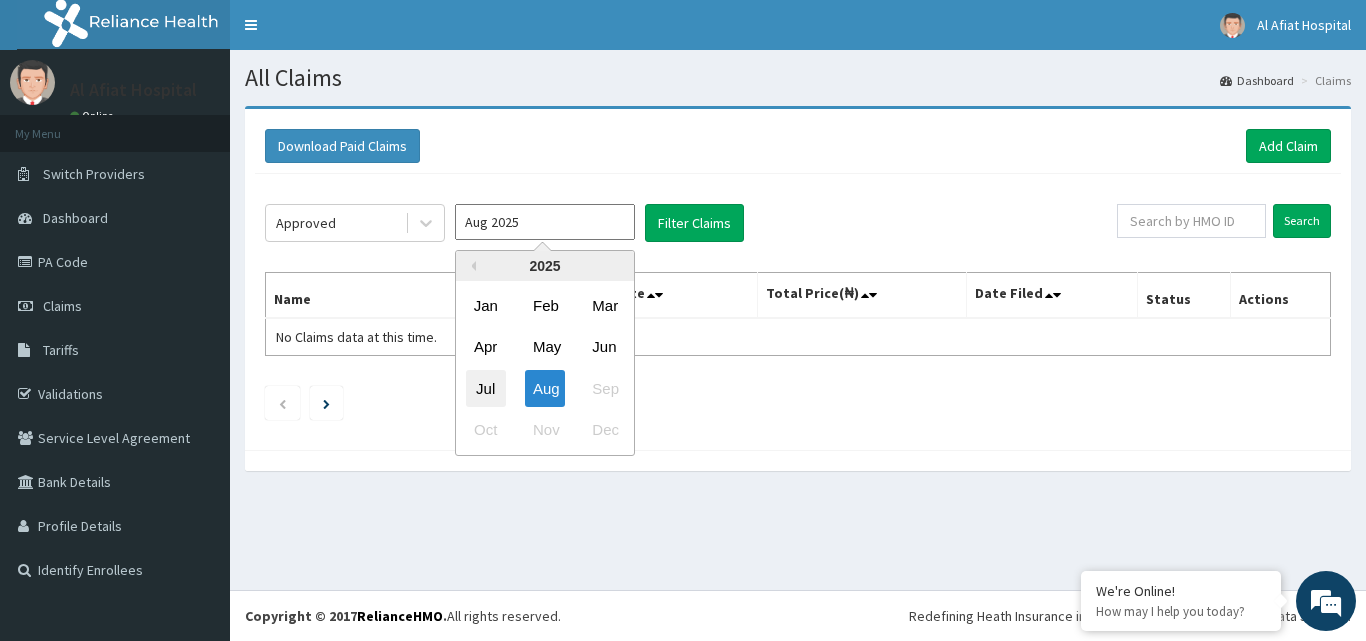 click on "Jul" at bounding box center [486, 388] 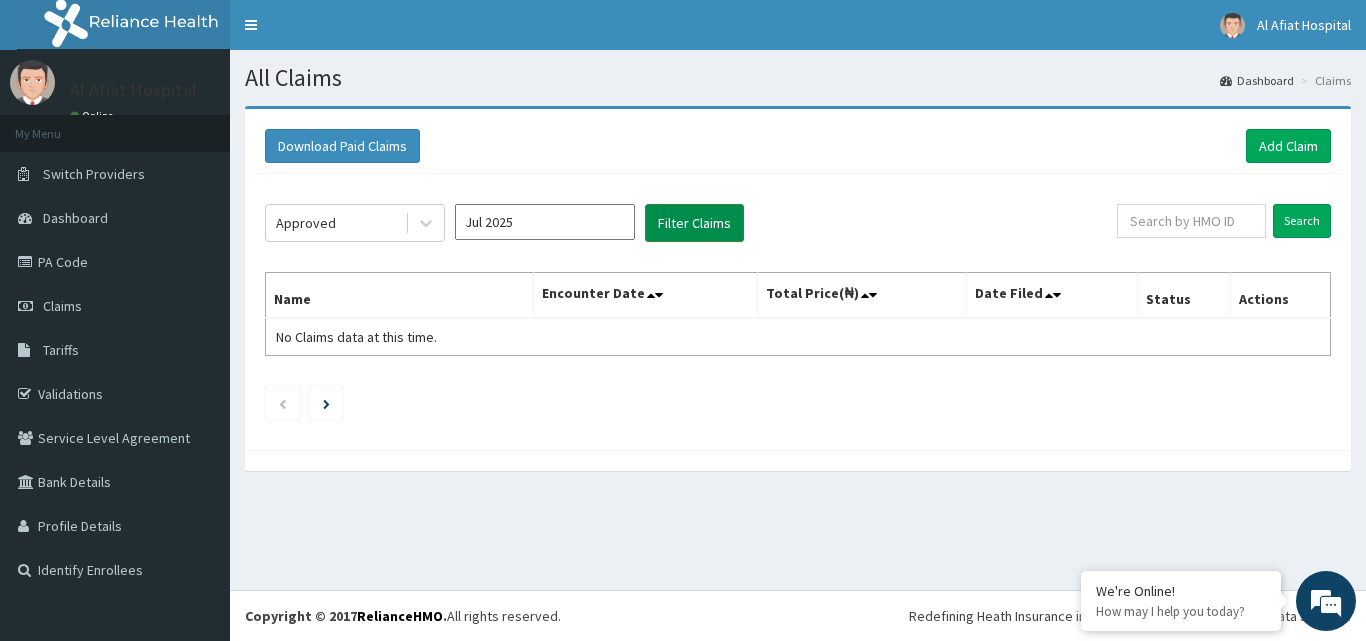 click on "Filter Claims" at bounding box center [694, 223] 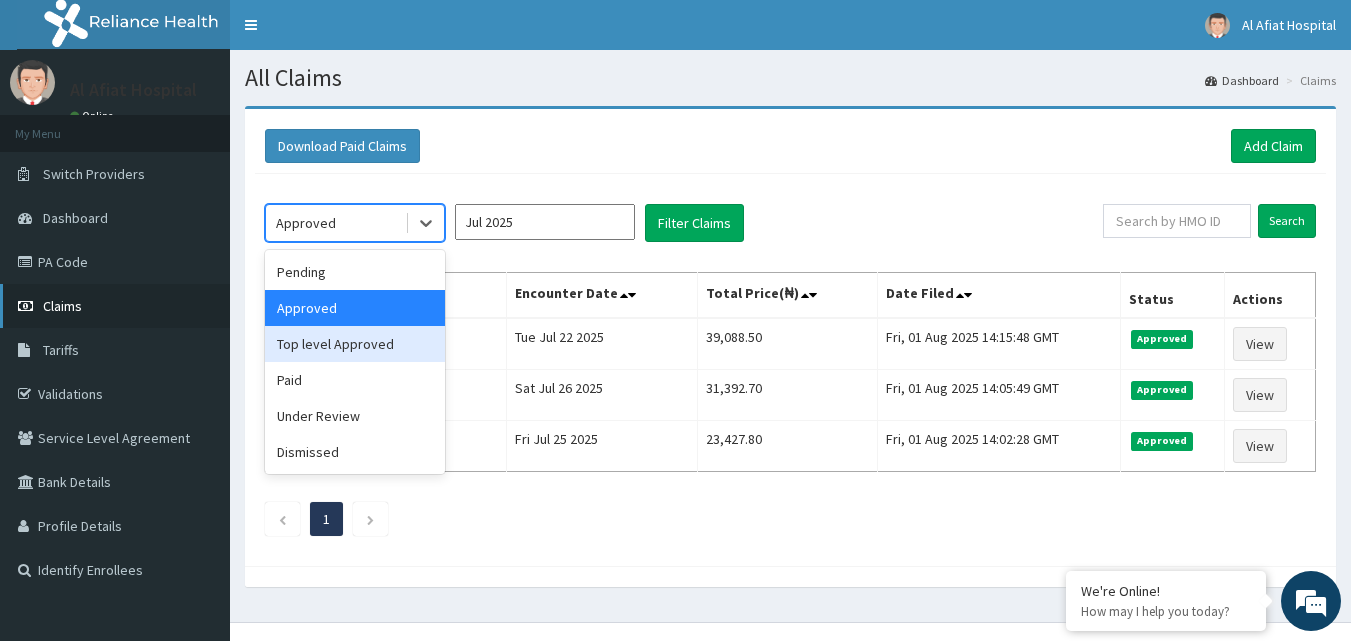 drag, startPoint x: 419, startPoint y: 228, endPoint x: 72, endPoint y: 312, distance: 357.0224 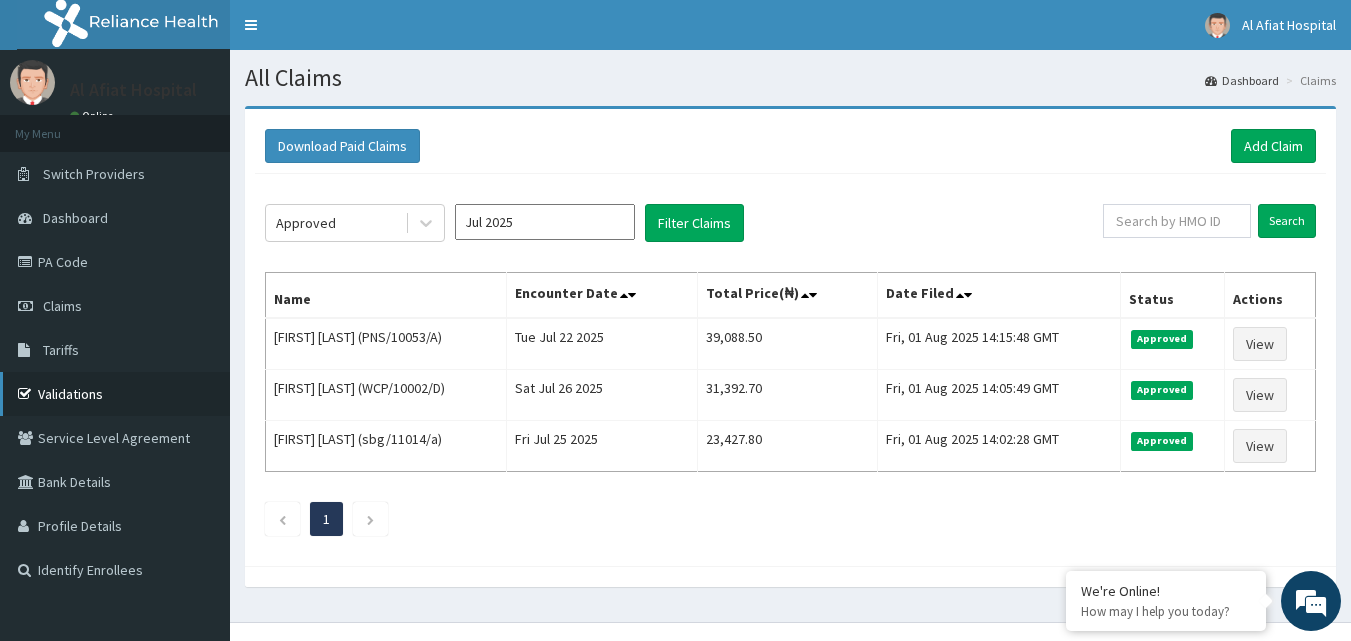 click on "Validations" at bounding box center (115, 394) 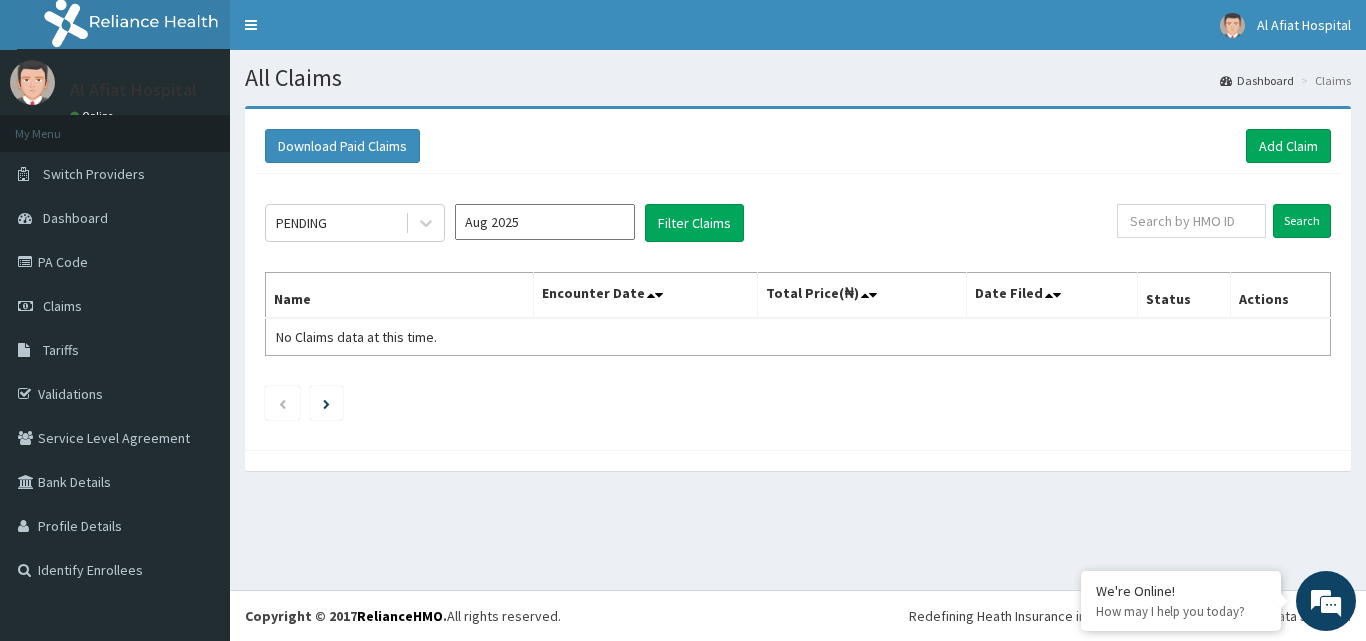 scroll, scrollTop: 0, scrollLeft: 0, axis: both 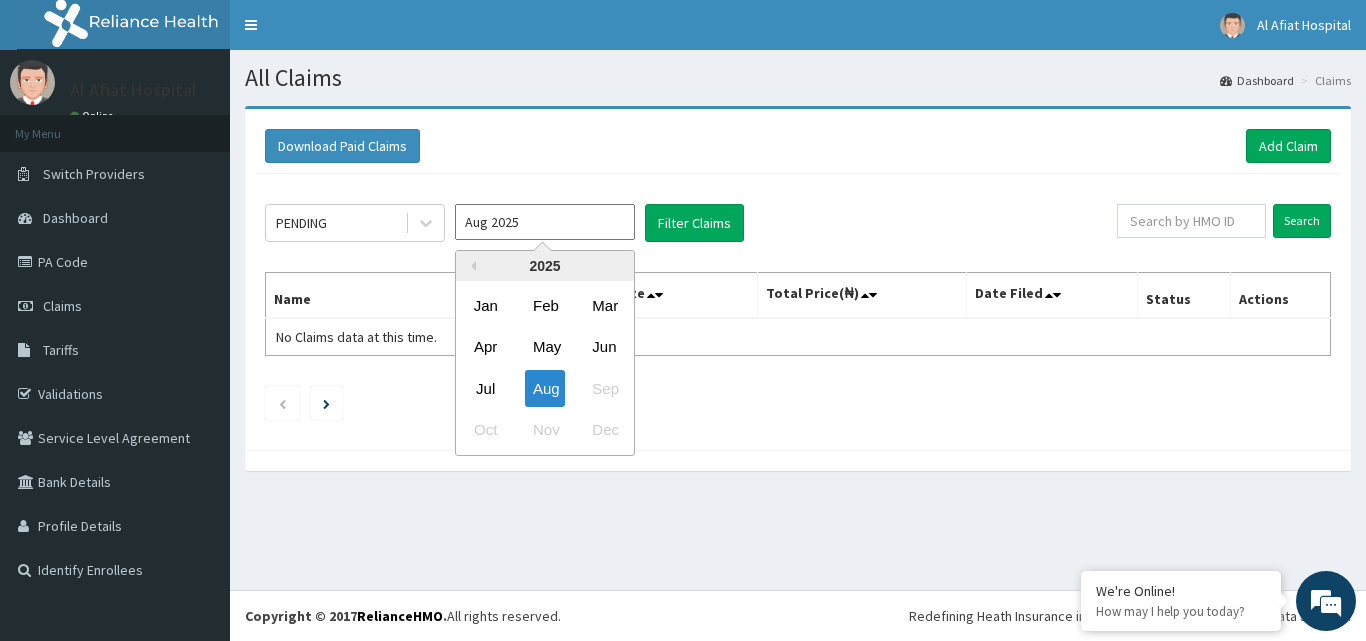 click on "Aug 2025" at bounding box center [545, 222] 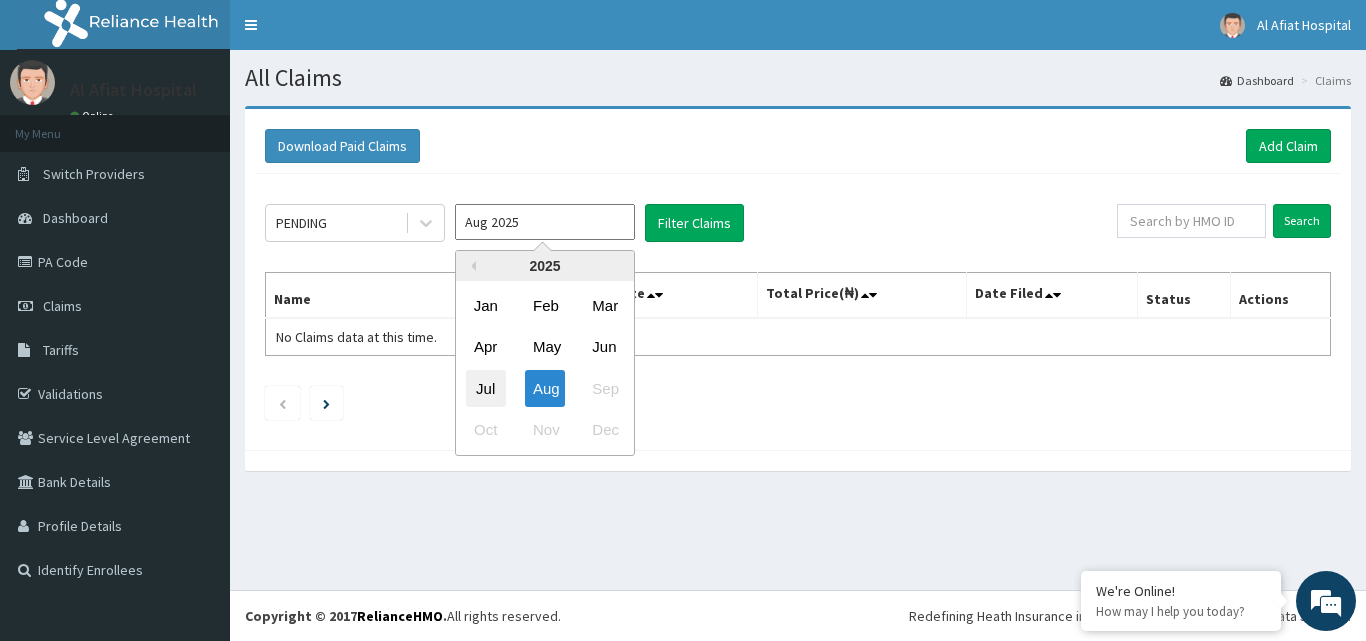click on "Jul" at bounding box center [486, 388] 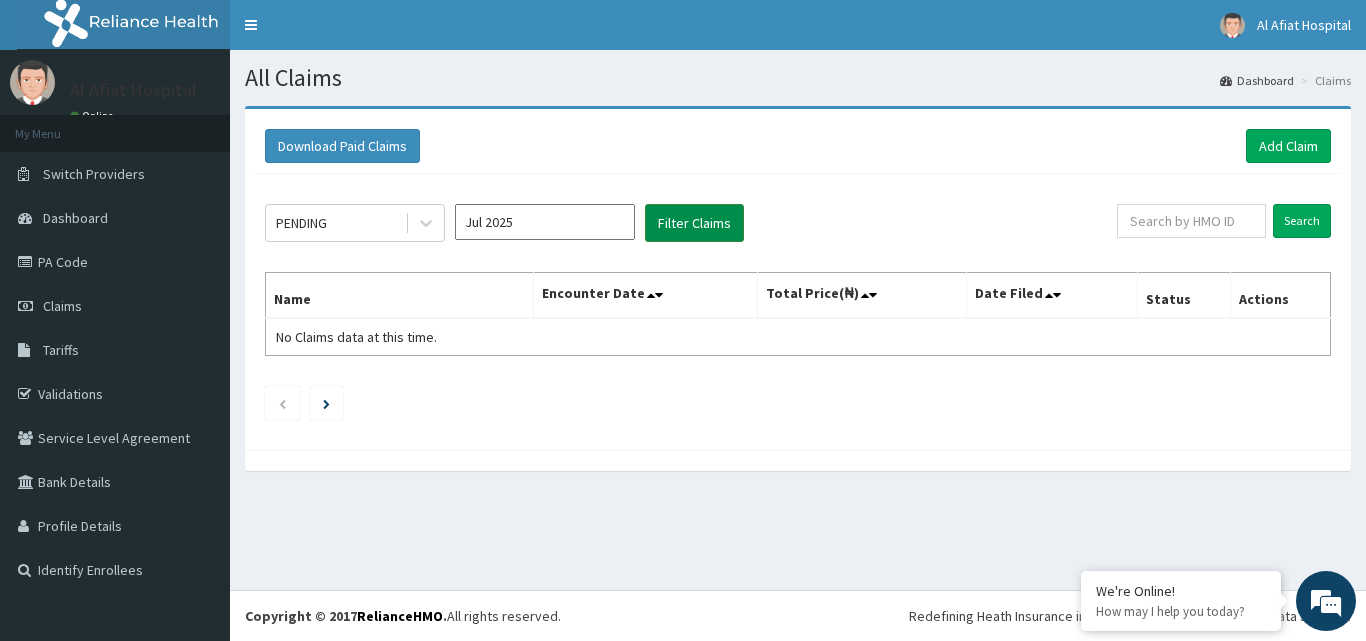 click on "Filter Claims" at bounding box center [694, 223] 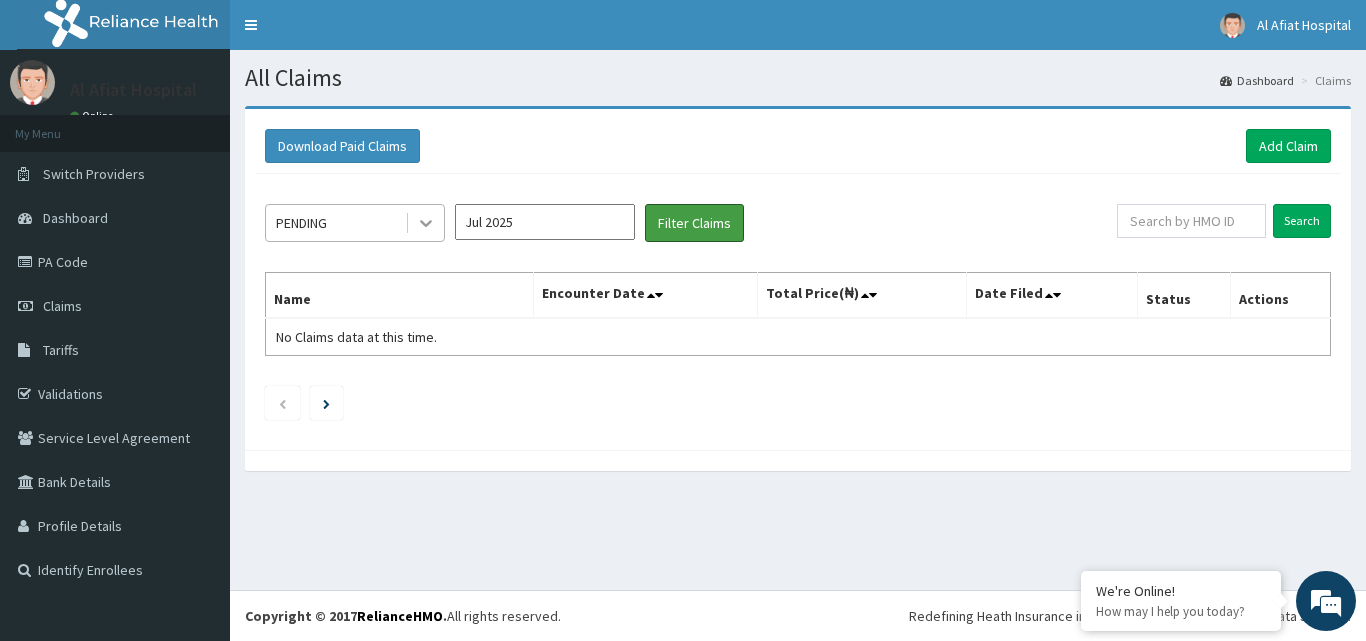 scroll, scrollTop: 0, scrollLeft: 0, axis: both 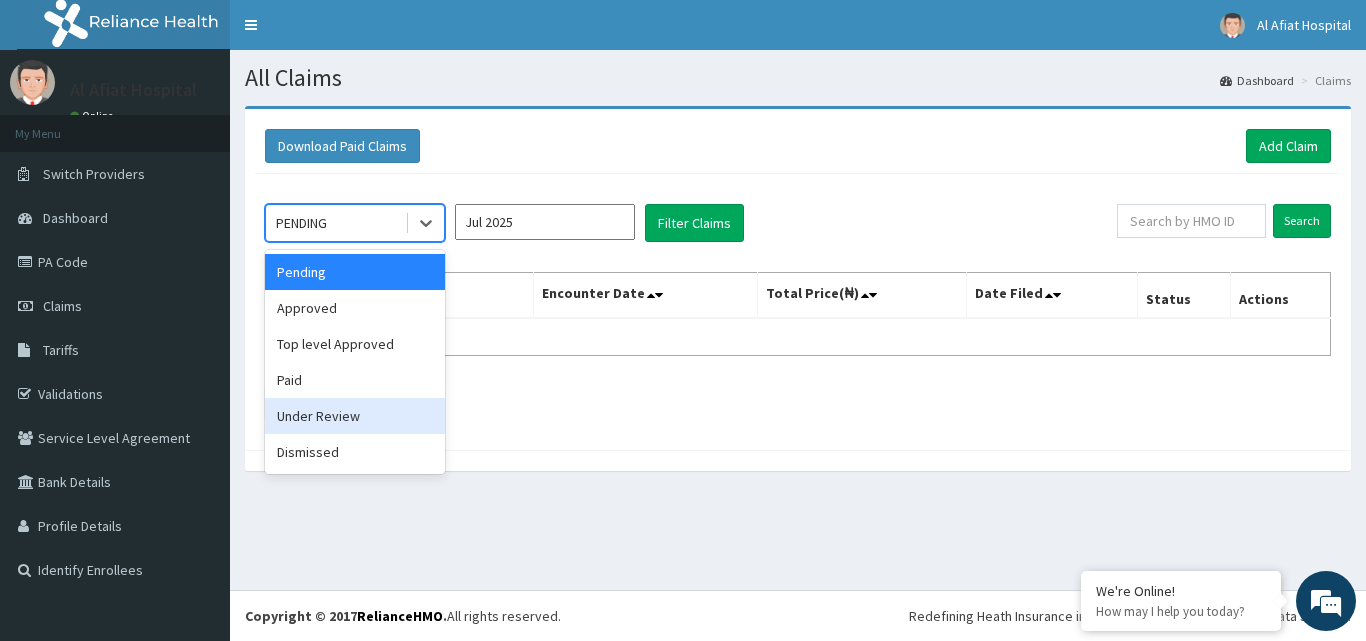 drag, startPoint x: 416, startPoint y: 225, endPoint x: 362, endPoint y: 404, distance: 186.96791 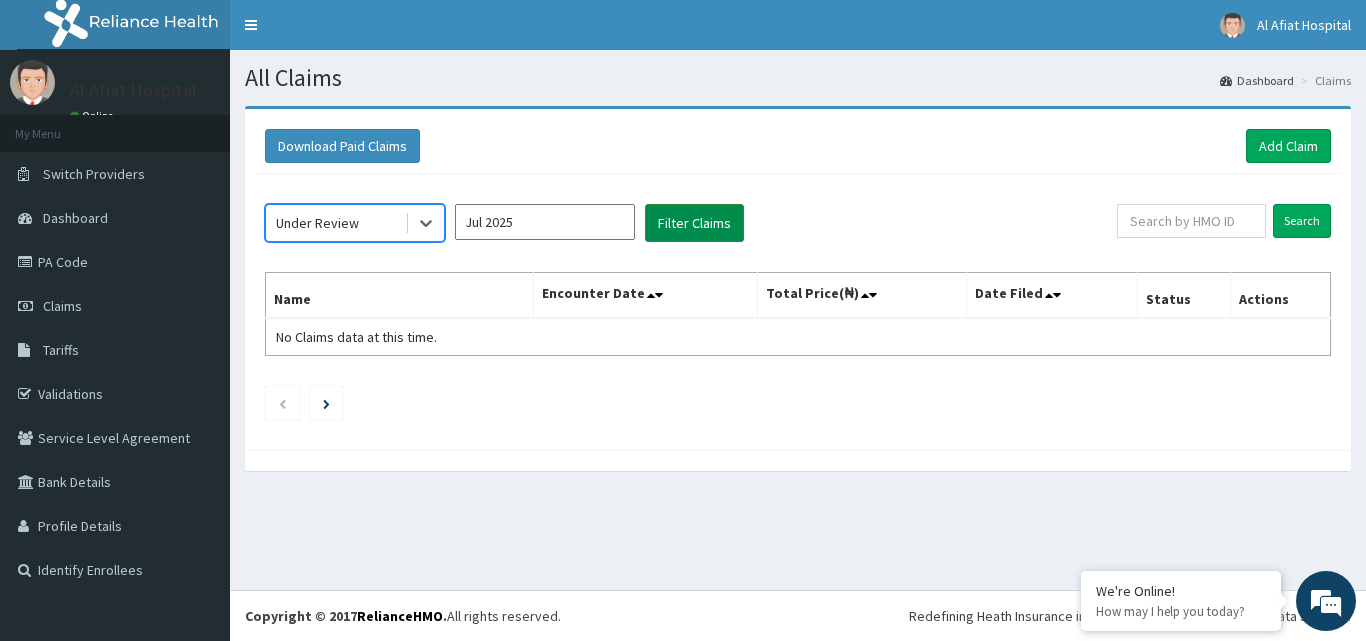 click on "Filter Claims" at bounding box center (694, 223) 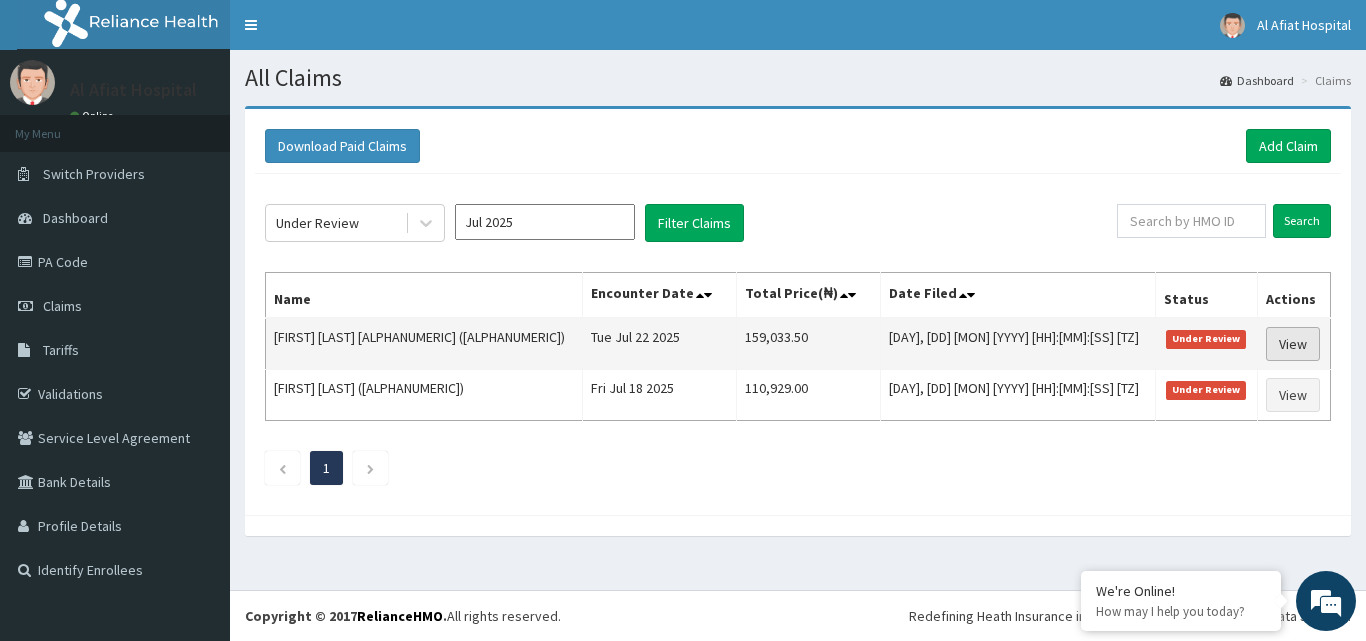 click on "View" at bounding box center [1293, 344] 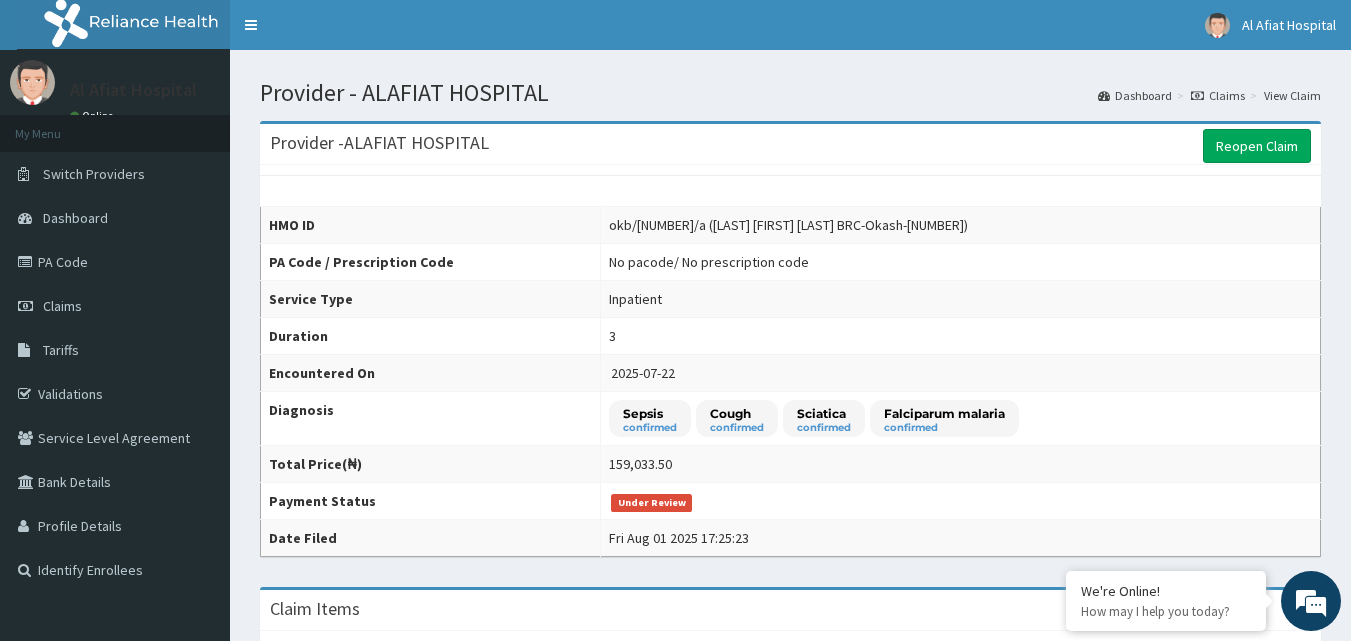 scroll, scrollTop: 0, scrollLeft: 0, axis: both 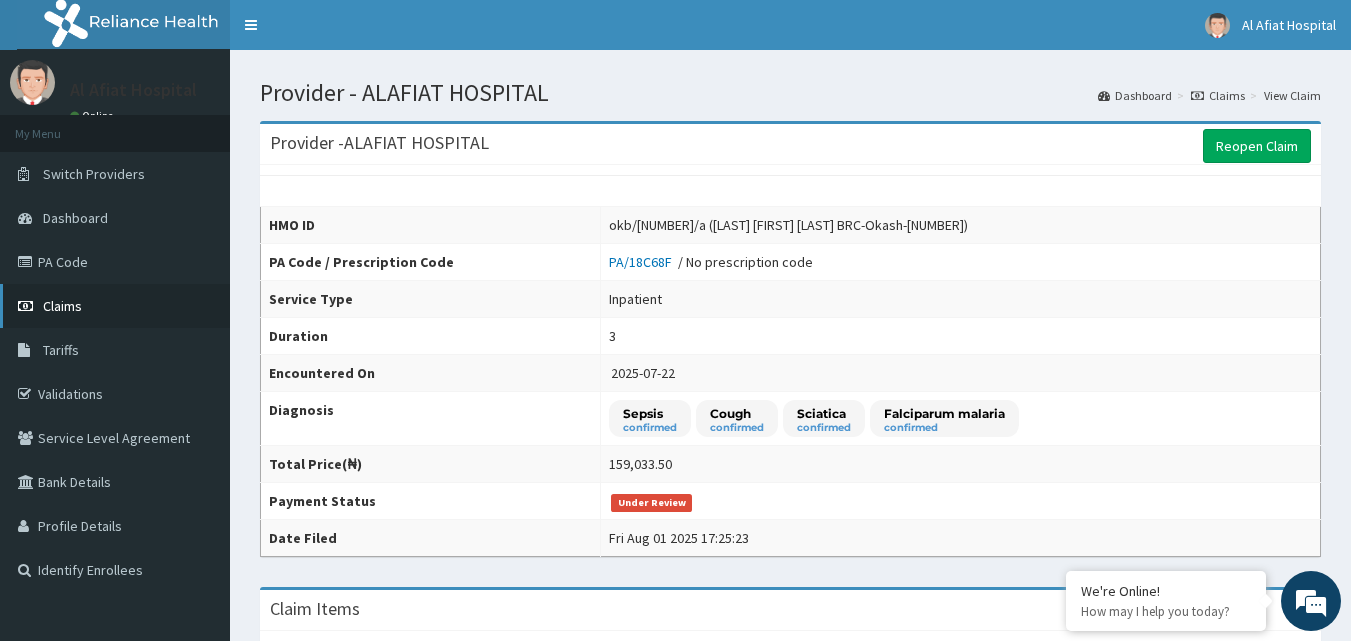 click on "Claims" at bounding box center (115, 306) 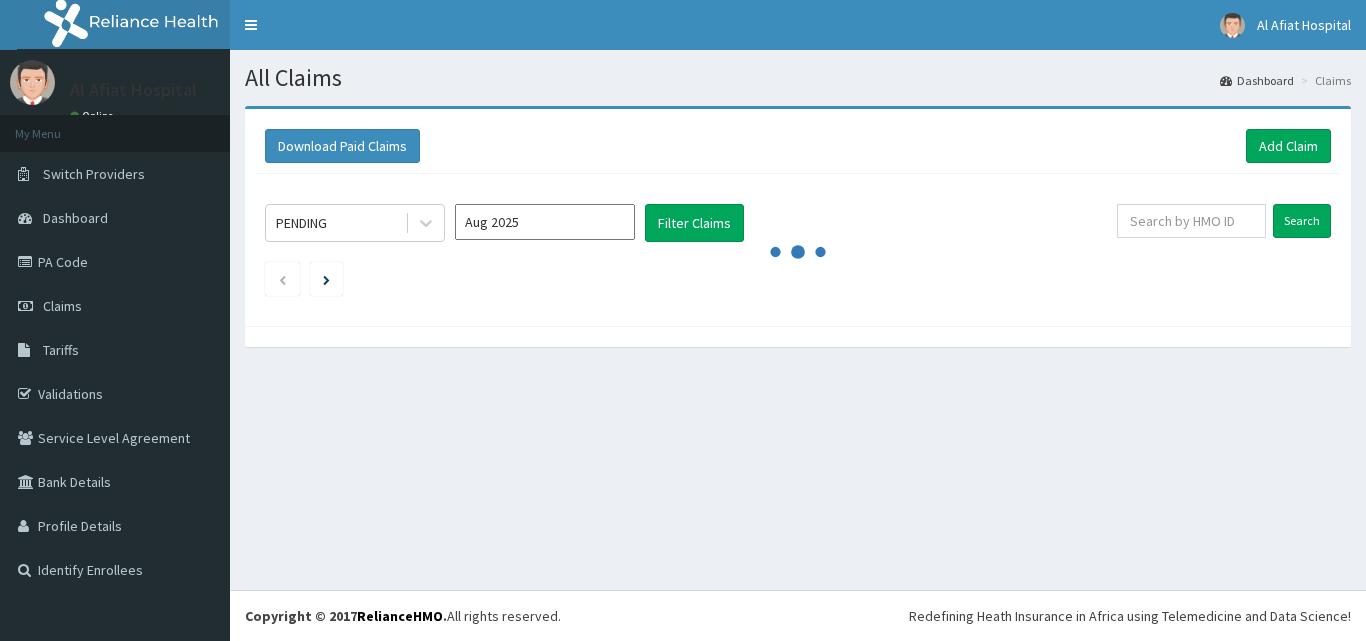 scroll, scrollTop: 0, scrollLeft: 0, axis: both 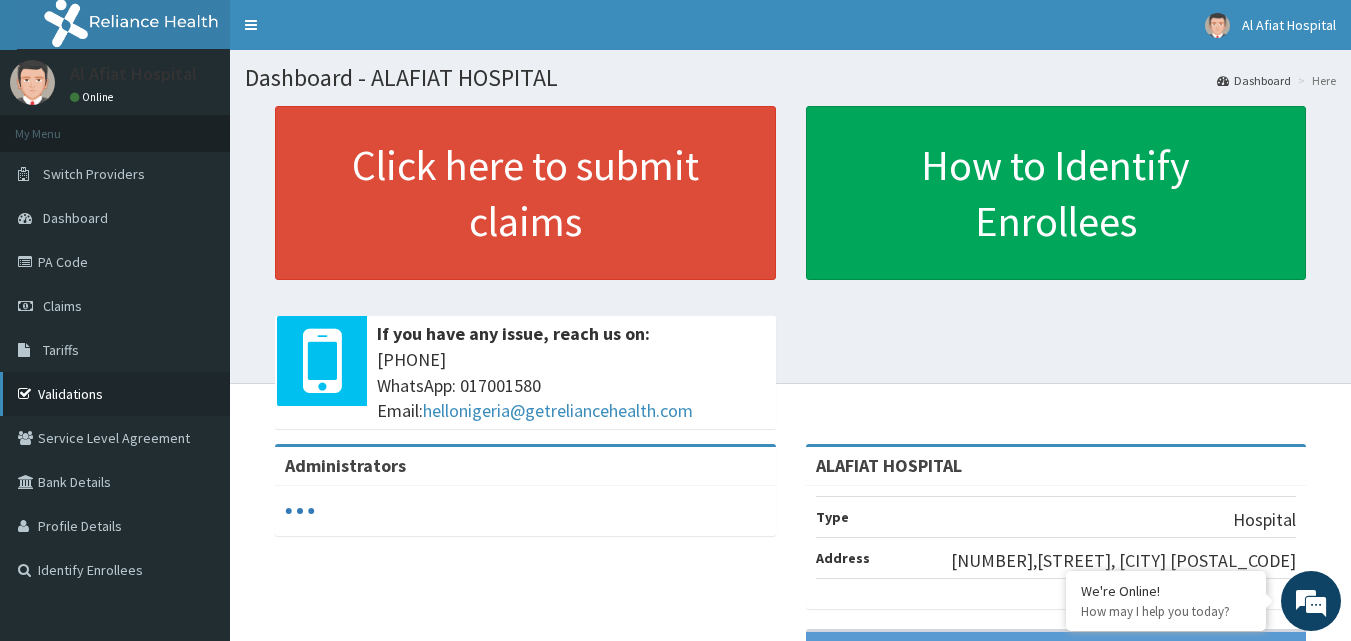 click on "Validations" at bounding box center [115, 394] 